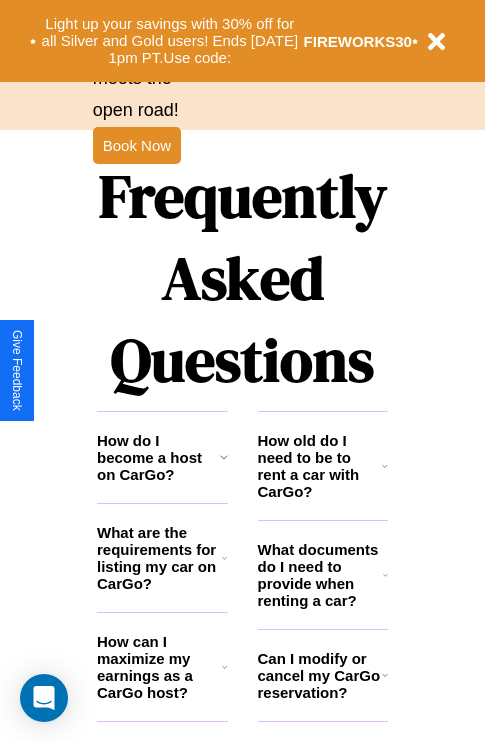 scroll, scrollTop: 2423, scrollLeft: 0, axis: vertical 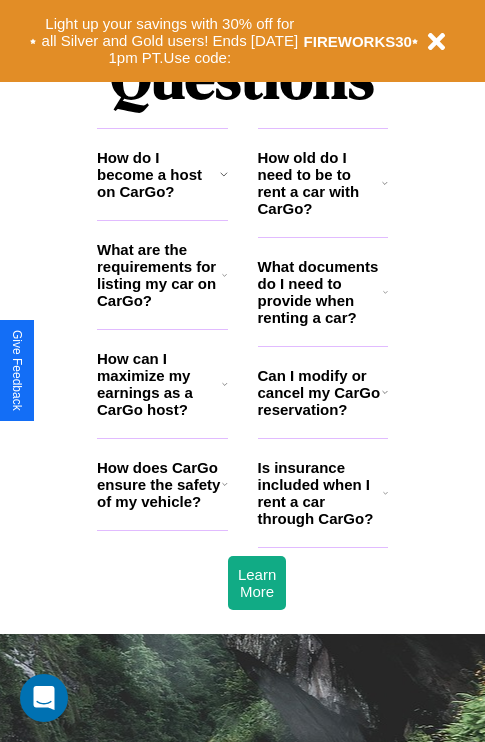 click on "Is insurance included when I rent a car through CarGo?" at bounding box center (320, 493) 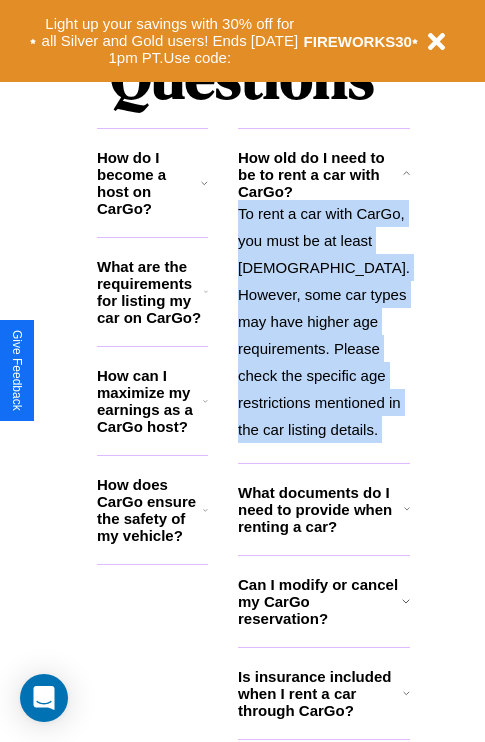 scroll, scrollTop: 2503, scrollLeft: 0, axis: vertical 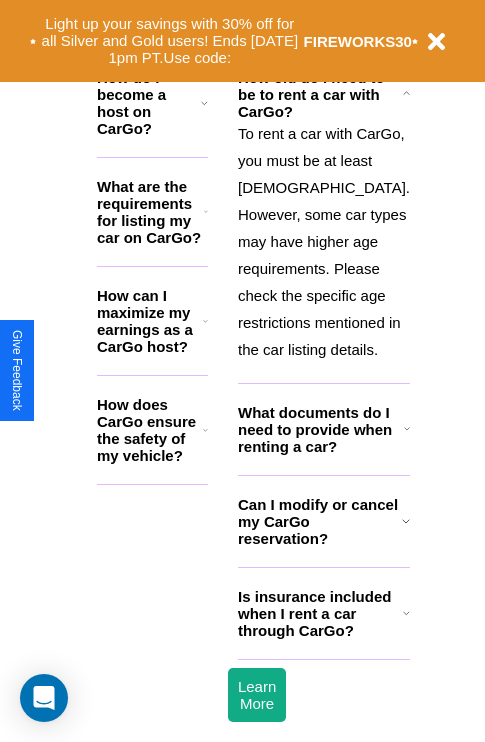 click on "Can I modify or cancel my CarGo reservation?" at bounding box center (320, 521) 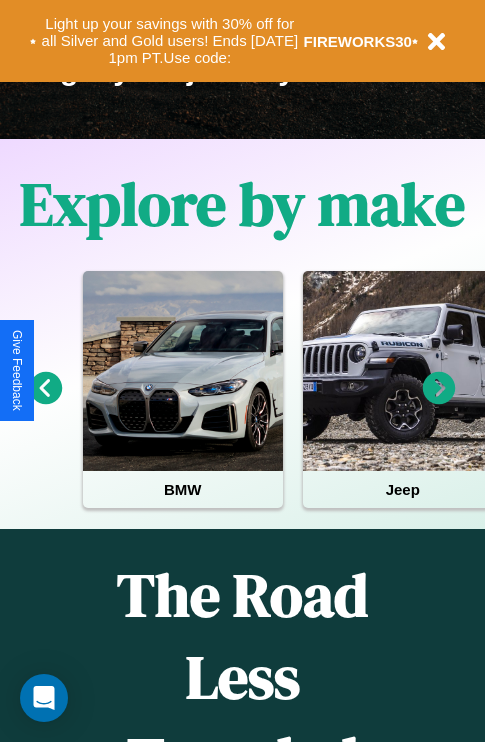 scroll, scrollTop: 0, scrollLeft: 0, axis: both 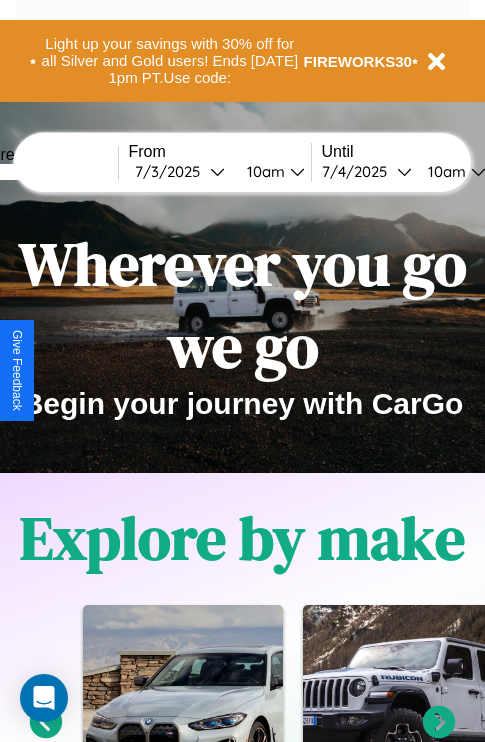 click at bounding box center [43, 172] 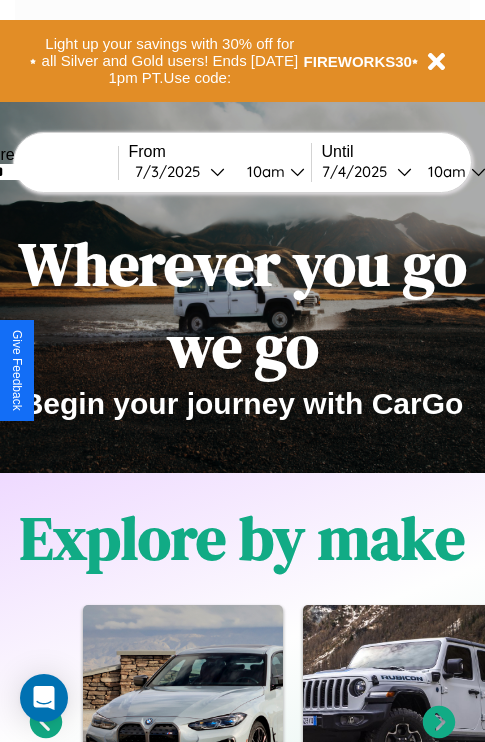 type on "******" 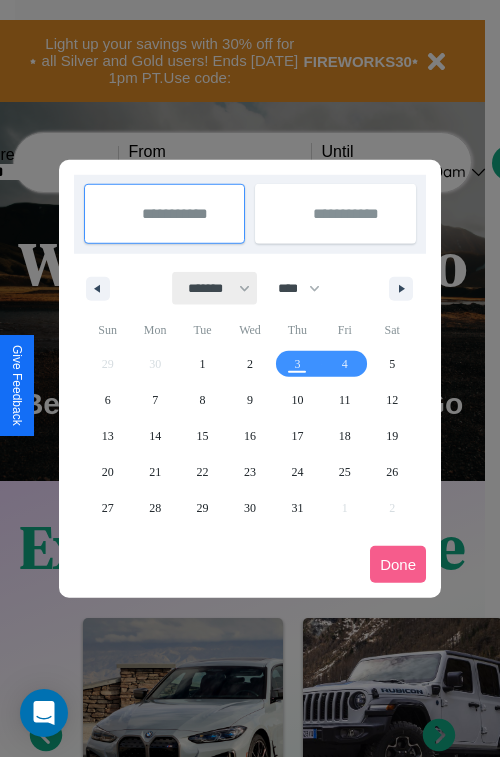 click on "******* ******** ***** ***** *** **** **** ****** ********* ******* ******** ********" at bounding box center (215, 288) 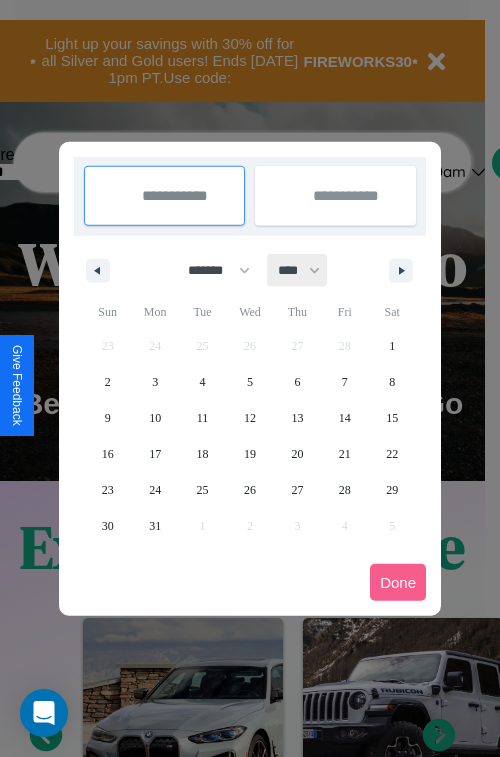 click on "**** **** **** **** **** **** **** **** **** **** **** **** **** **** **** **** **** **** **** **** **** **** **** **** **** **** **** **** **** **** **** **** **** **** **** **** **** **** **** **** **** **** **** **** **** **** **** **** **** **** **** **** **** **** **** **** **** **** **** **** **** **** **** **** **** **** **** **** **** **** **** **** **** **** **** **** **** **** **** **** **** **** **** **** **** **** **** **** **** **** **** **** **** **** **** **** **** **** **** **** **** **** **** **** **** **** **** **** **** **** **** **** **** **** **** **** **** **** **** **** ****" at bounding box center [298, 270] 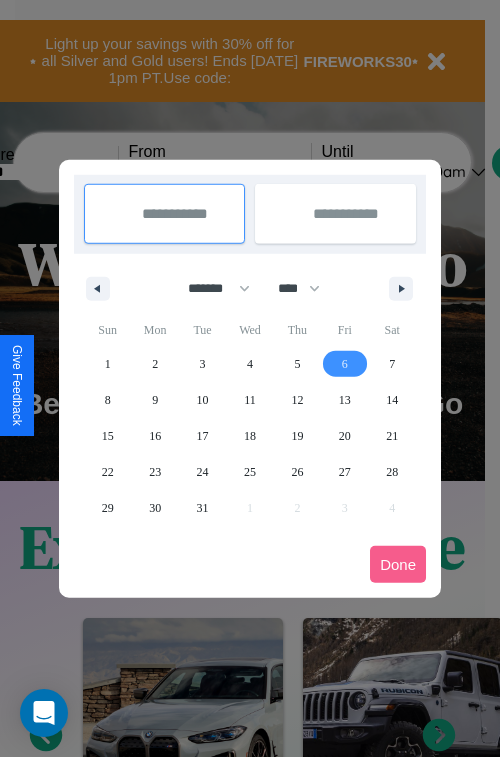 click on "6" at bounding box center [345, 364] 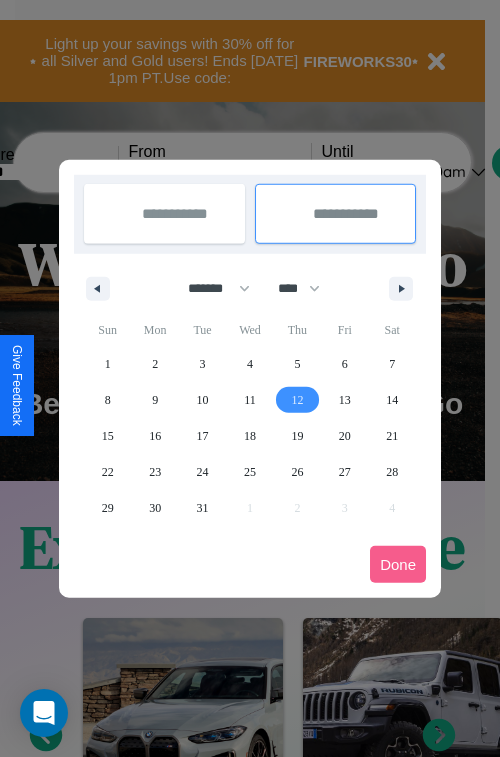 click on "12" at bounding box center [297, 400] 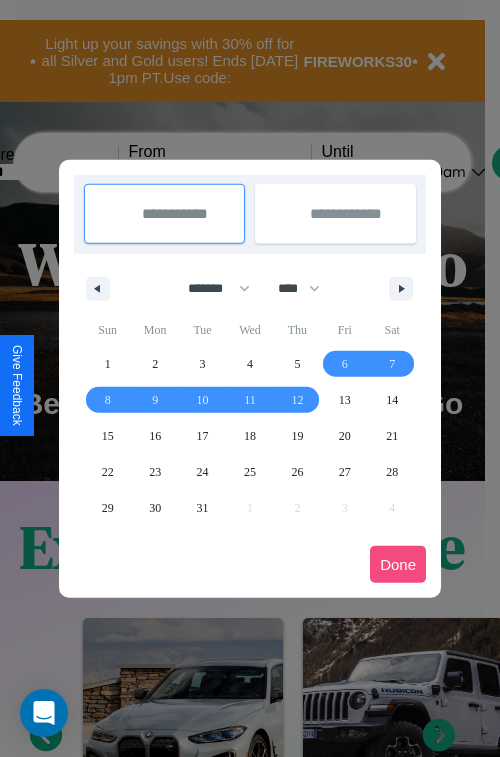 click on "Done" at bounding box center [398, 564] 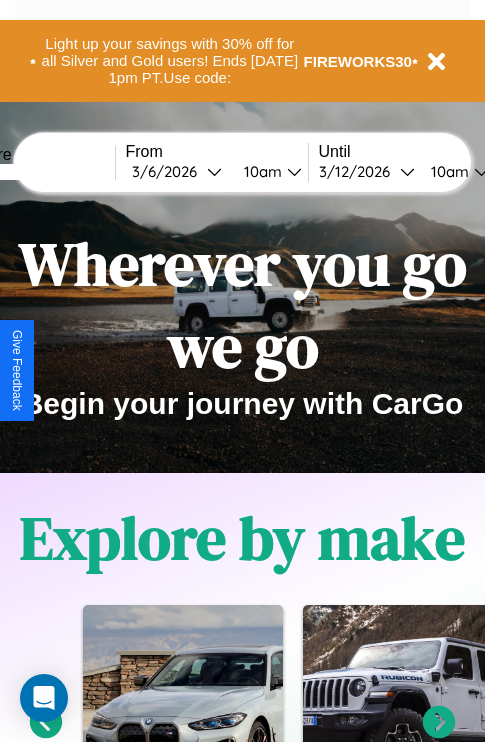 scroll, scrollTop: 0, scrollLeft: 71, axis: horizontal 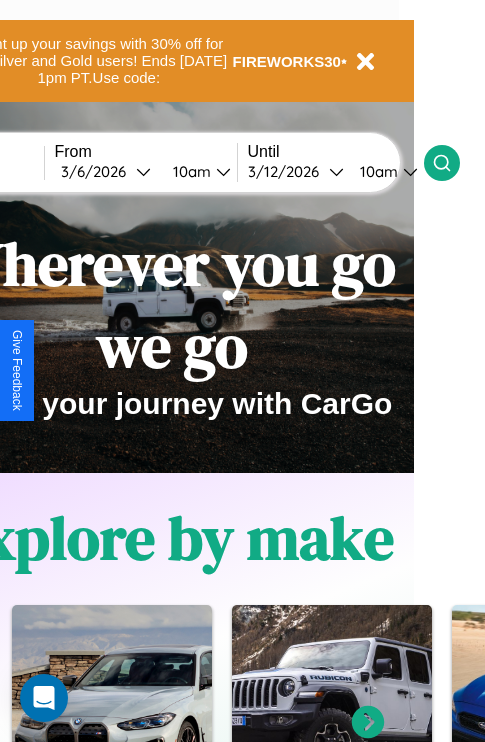 click 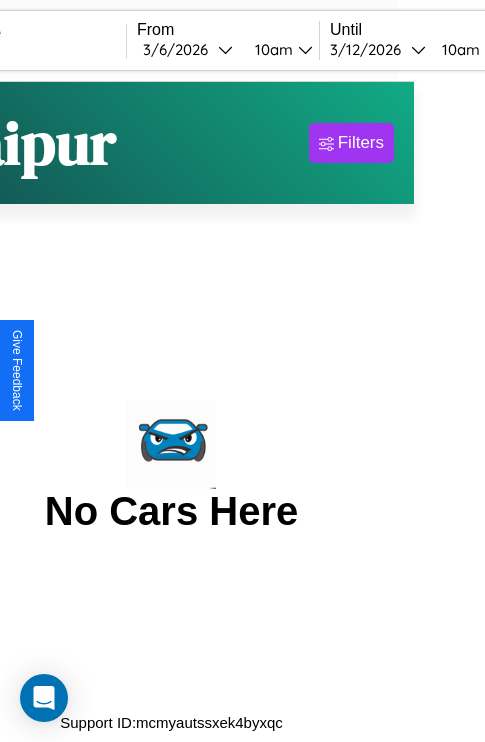 scroll, scrollTop: 0, scrollLeft: 0, axis: both 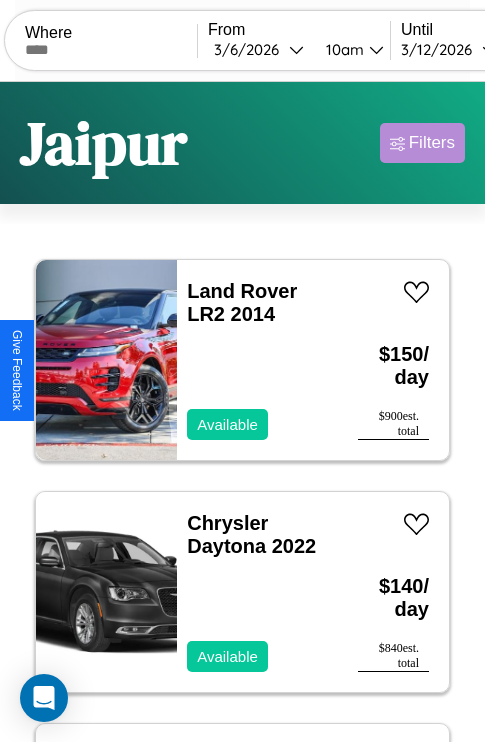 click on "Filters" at bounding box center [432, 143] 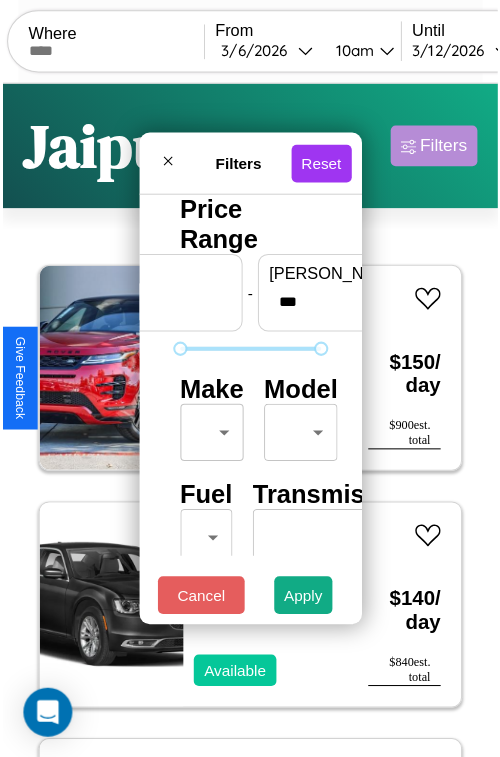 scroll, scrollTop: 59, scrollLeft: 0, axis: vertical 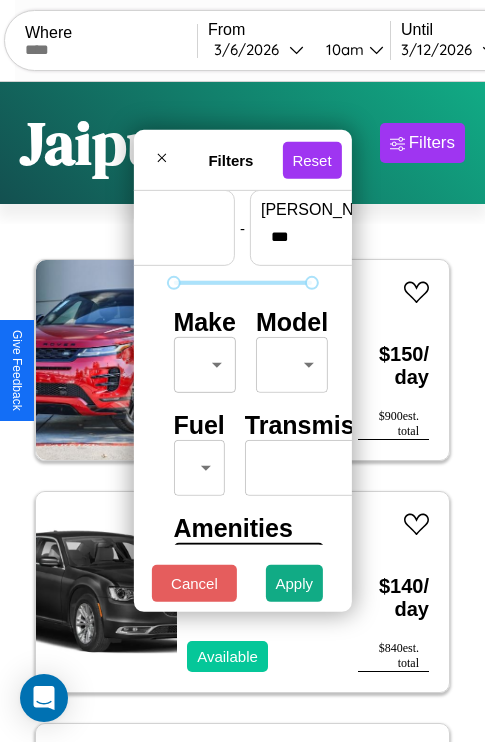 click on "CarGo Where From 3 / 6 / 2026 10am Until 3 / 12 / 2026 10am Become a Host Login Sign Up Jaipur Filters 130  cars in this area These cars can be picked up in this city. Land Rover   LR2   2014 Available $ 150  / day $ 900  est. total Chrysler   Daytona   2022 Available $ 140  / day $ 840  est. total Chrysler   Caravan   2018 Available $ 150  / day $ 900  est. total Mercedes   GLA-Class   2016 Available $ 80  / day $ 480  est. total Fiat   500L   2019 Available $ 190  / day $ 1140  est. total Lexus   SC   2022 Available $ 200  / day $ 1200  est. total Subaru   Impreza   2023 Available $ 110  / day $ 660  est. total Tesla   Model X   2017 Available $ 180  / day $ 1080  est. total Tesla   Model S   2020 Available $ 170  / day $ 1020  est. total Nissan   Stanza Wagon   2014 Available $ 90  / day $ 540  est. total Audi   A4   2021 Available $ 40  / day $ 240  est. total Maserati   228   2014 Available $ 80  / day $ 480  est. total Lamborghini   Revuelto   2024 Available $ 180  / day $ 1080  est. total Ford     2024" at bounding box center (242, 412) 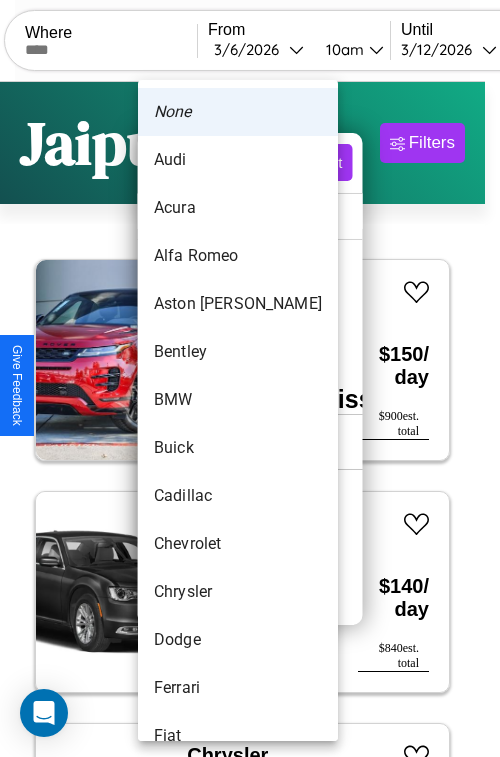 click on "Bentley" at bounding box center [238, 352] 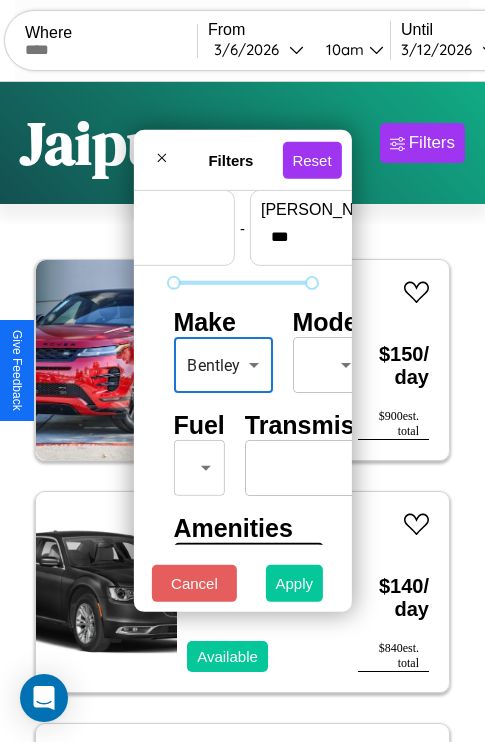 click on "Apply" at bounding box center (295, 583) 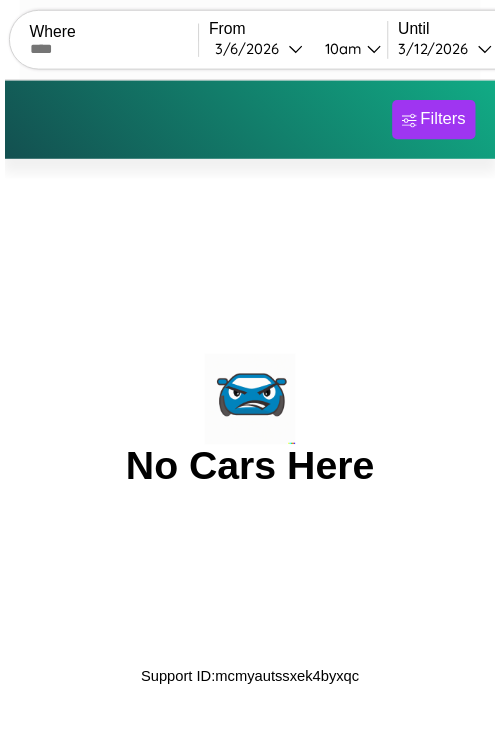 scroll, scrollTop: 0, scrollLeft: 0, axis: both 